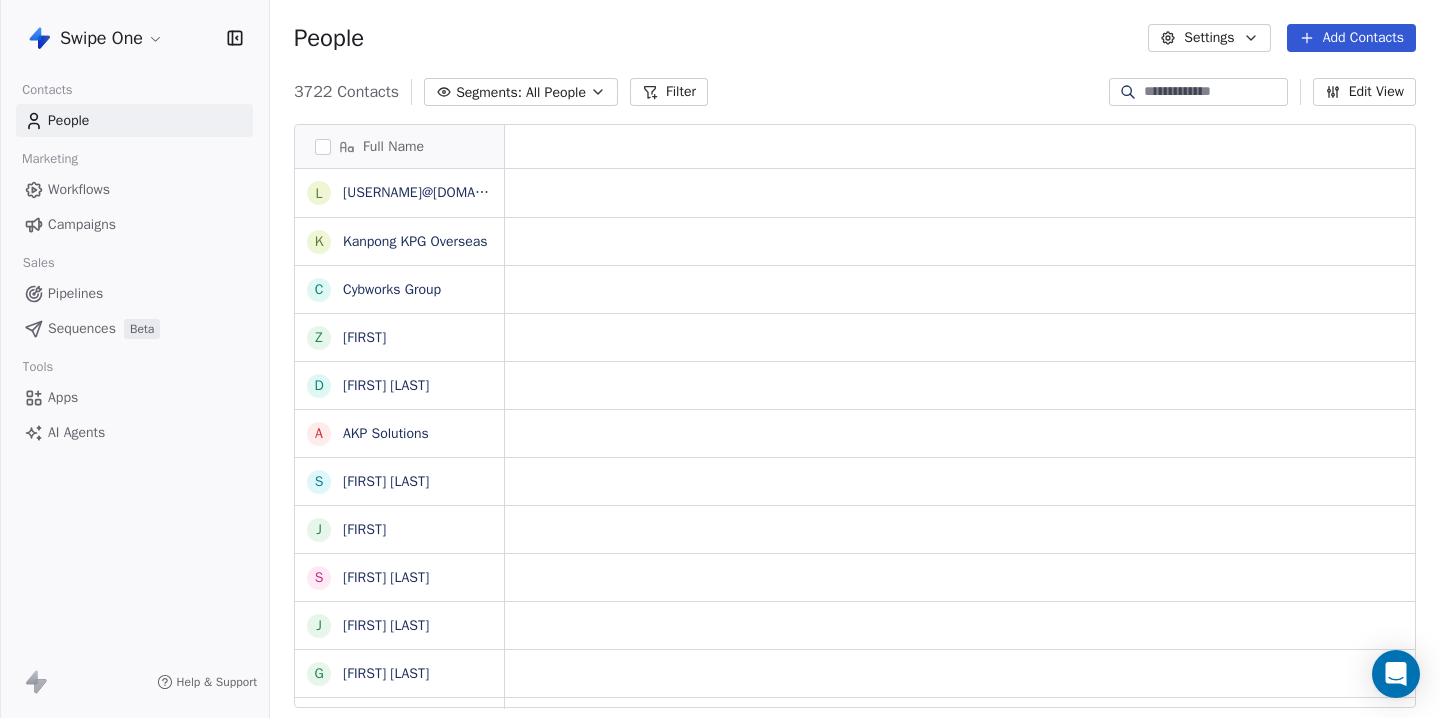 scroll, scrollTop: 0, scrollLeft: 0, axis: both 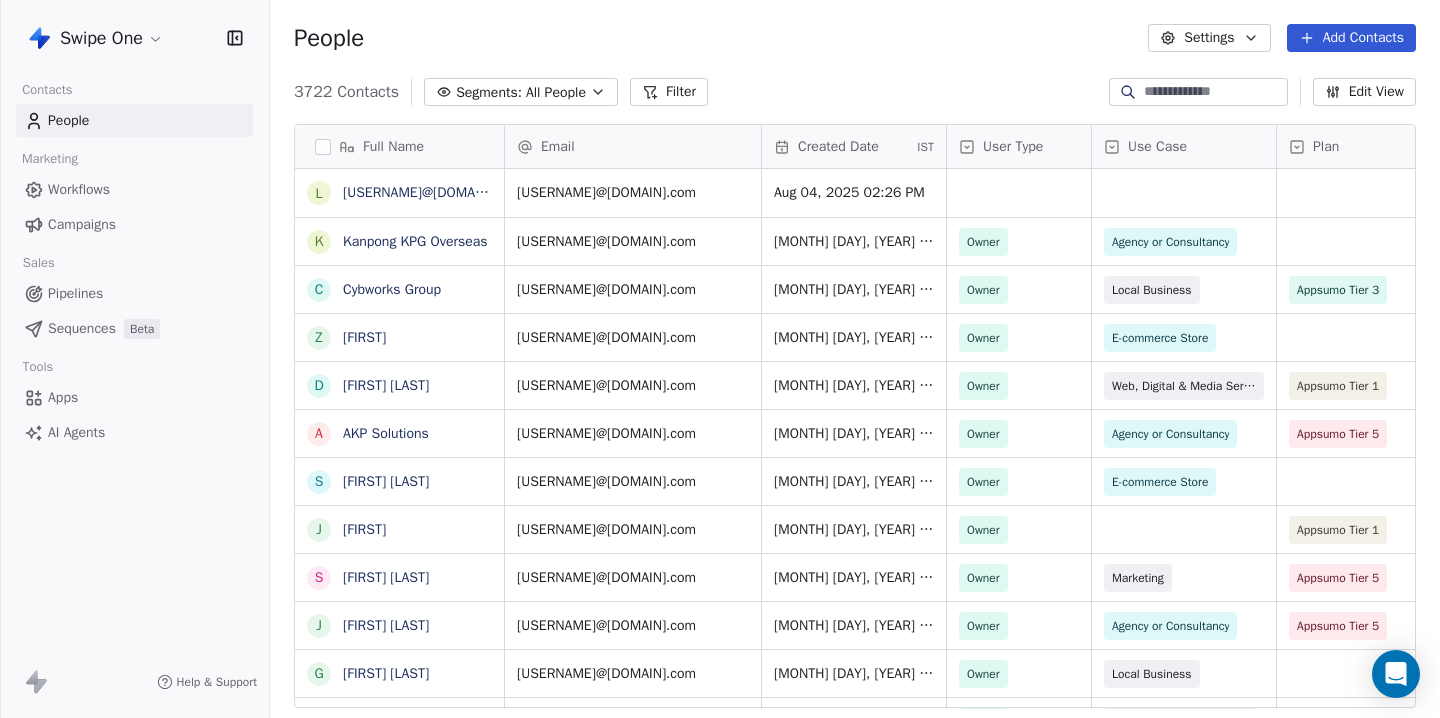 click at bounding box center (1214, 92) 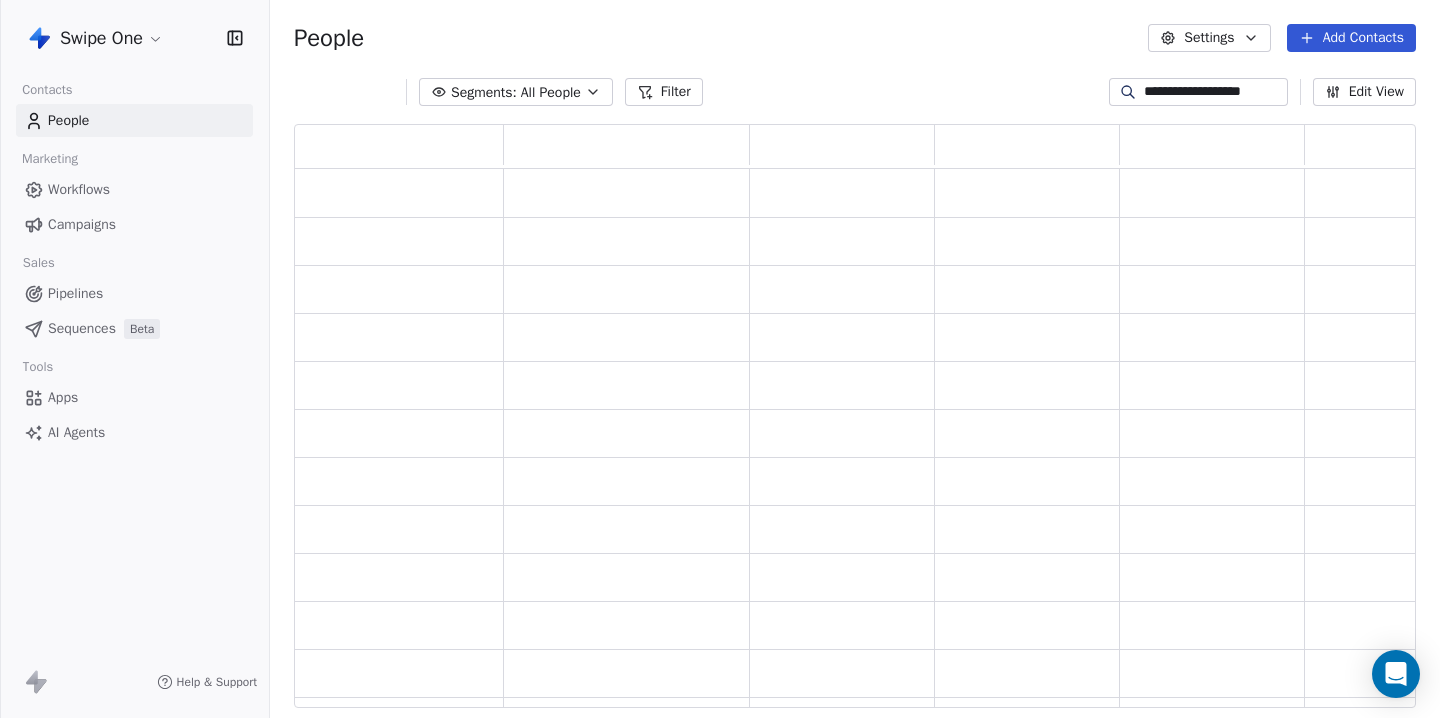 scroll, scrollTop: 1, scrollLeft: 1, axis: both 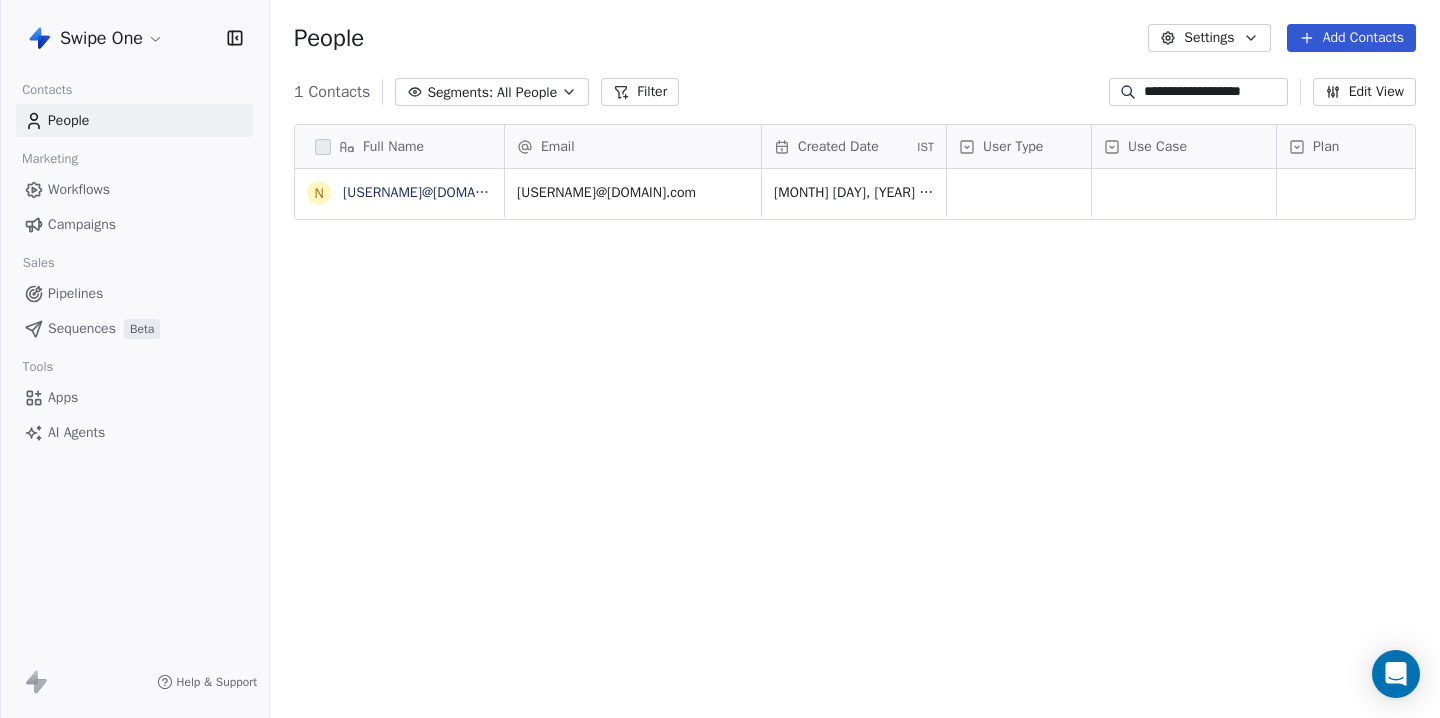 drag, startPoint x: 1163, startPoint y: 93, endPoint x: 1284, endPoint y: 92, distance: 121.004135 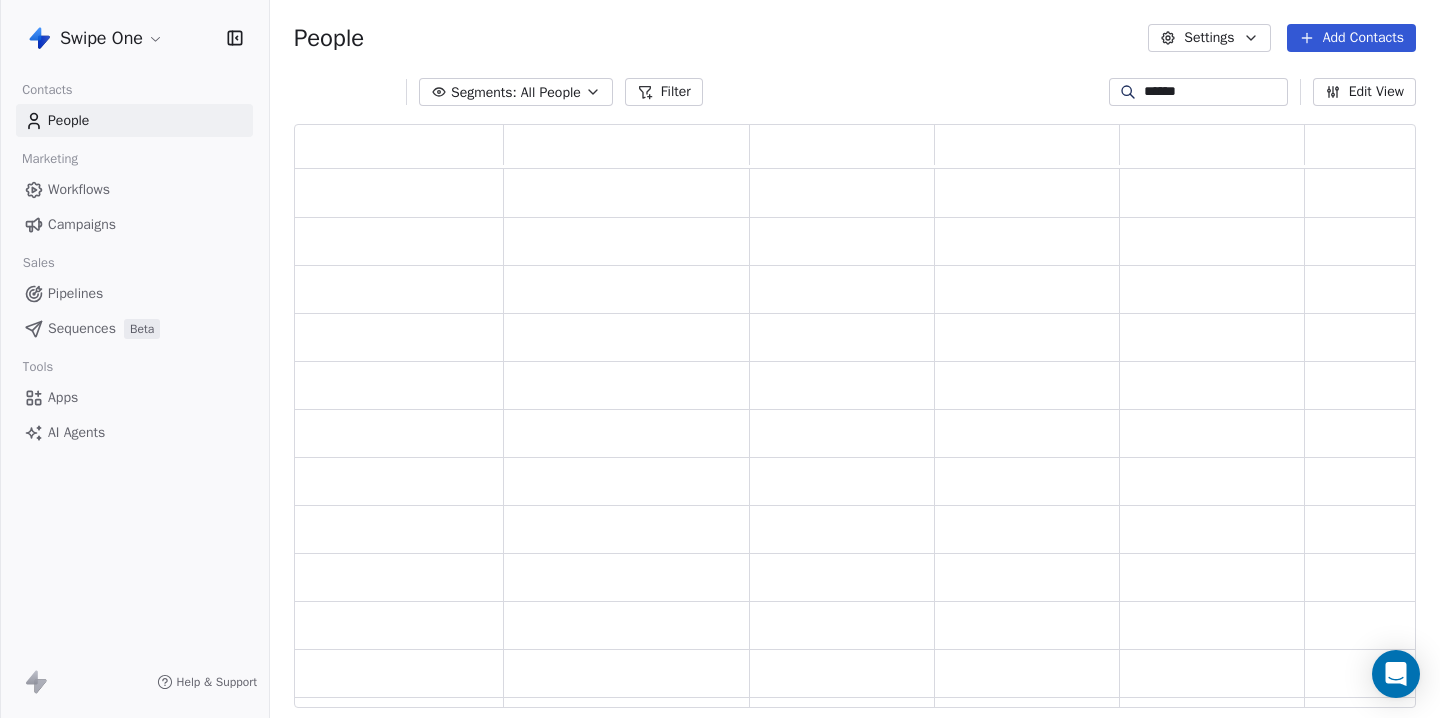 scroll, scrollTop: 1, scrollLeft: 1, axis: both 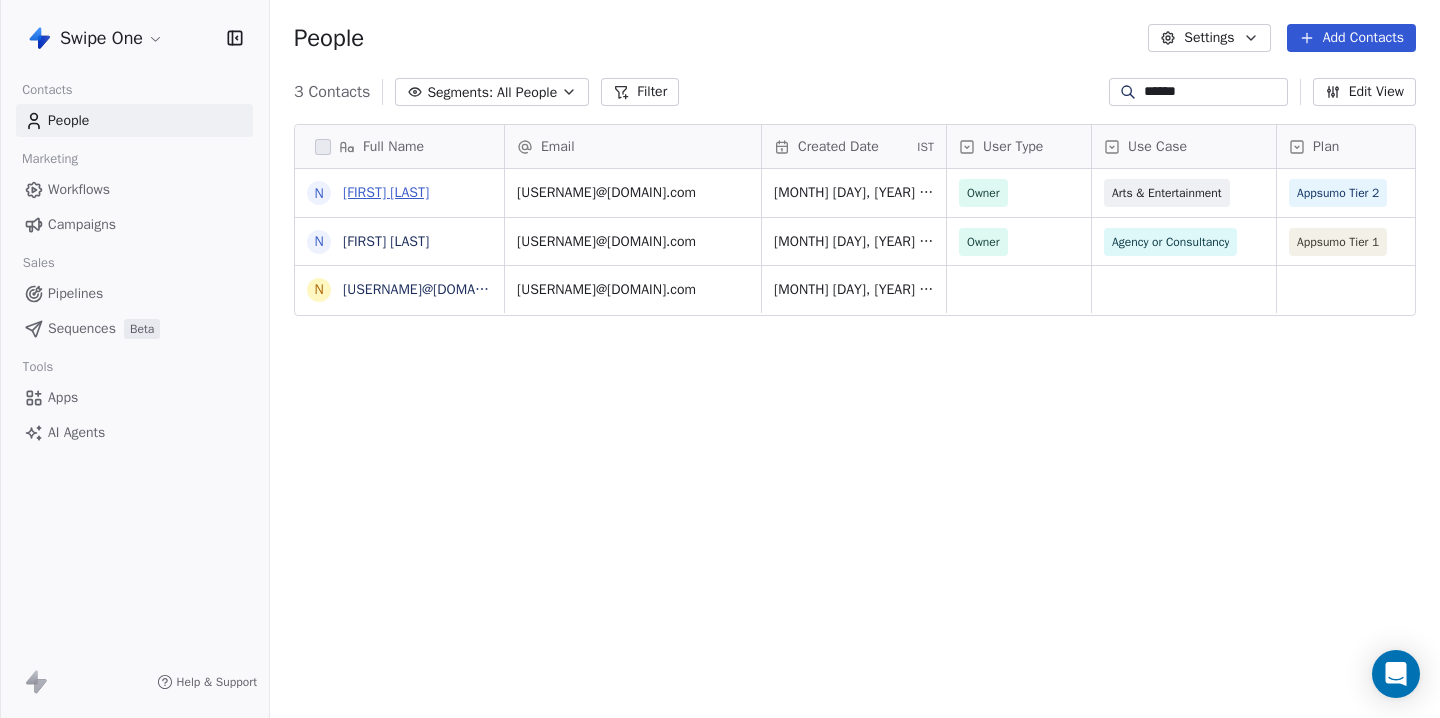type on "******" 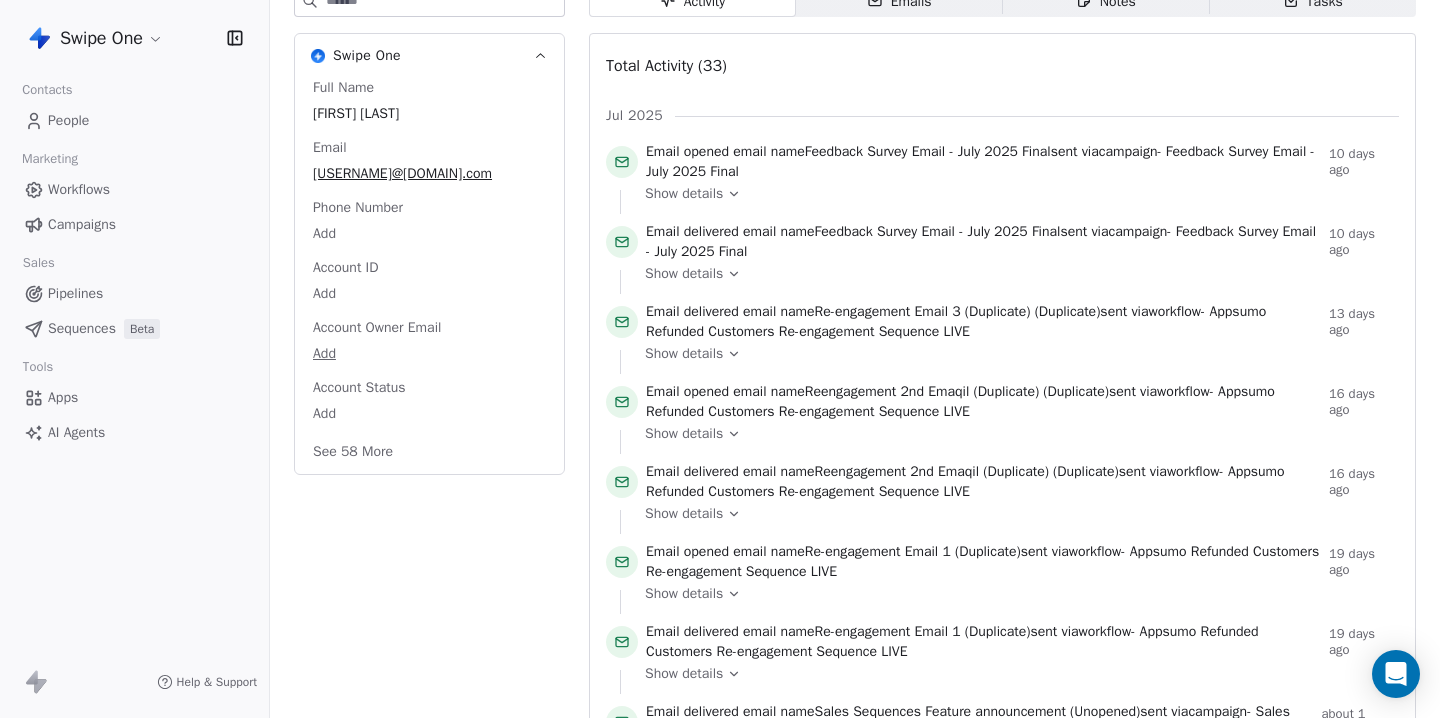 scroll, scrollTop: 0, scrollLeft: 0, axis: both 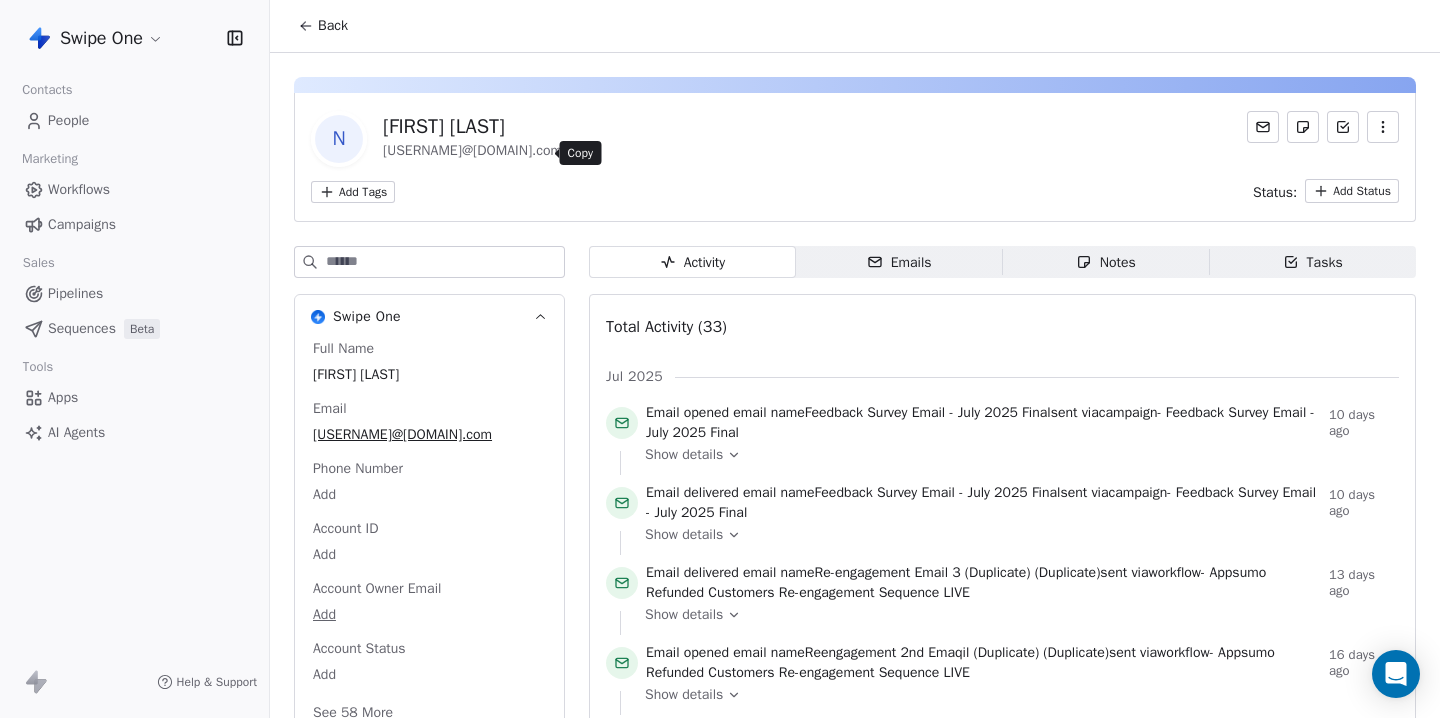 click 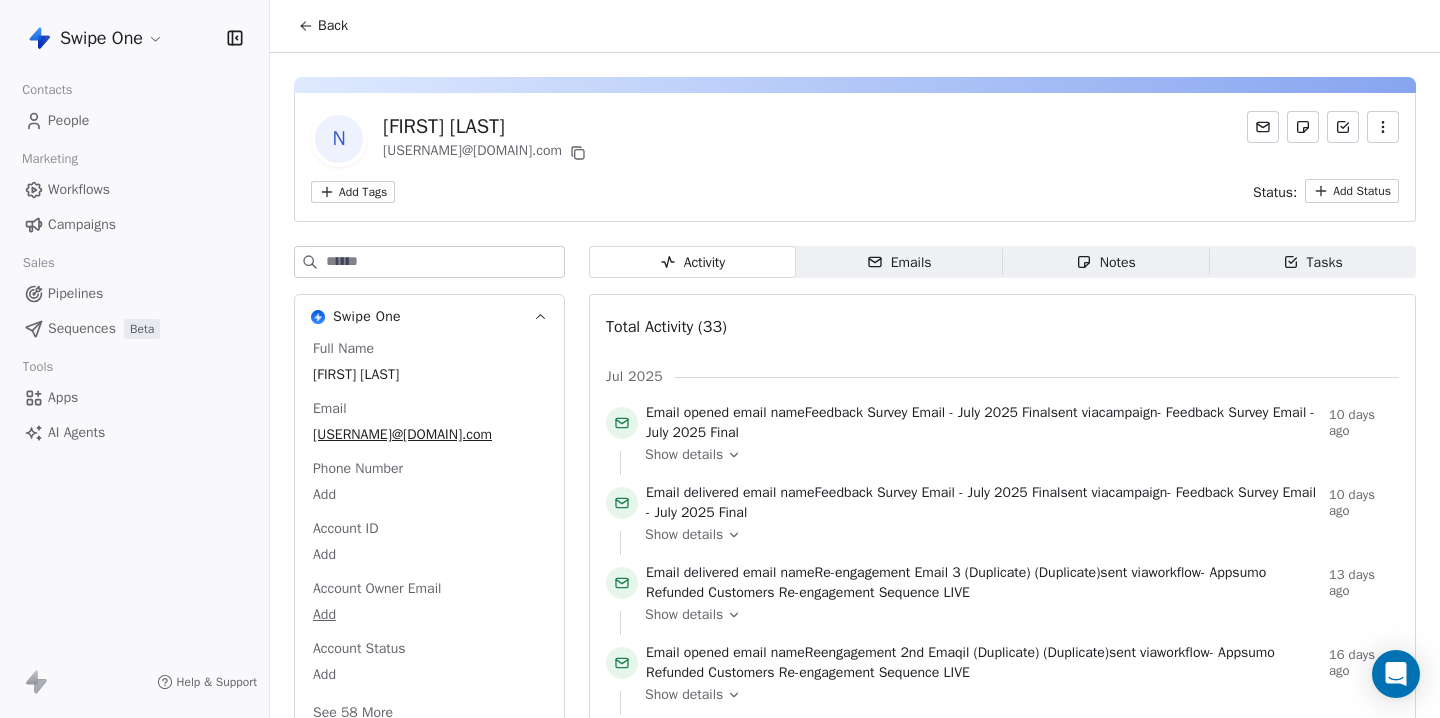 click on "Back" at bounding box center [333, 26] 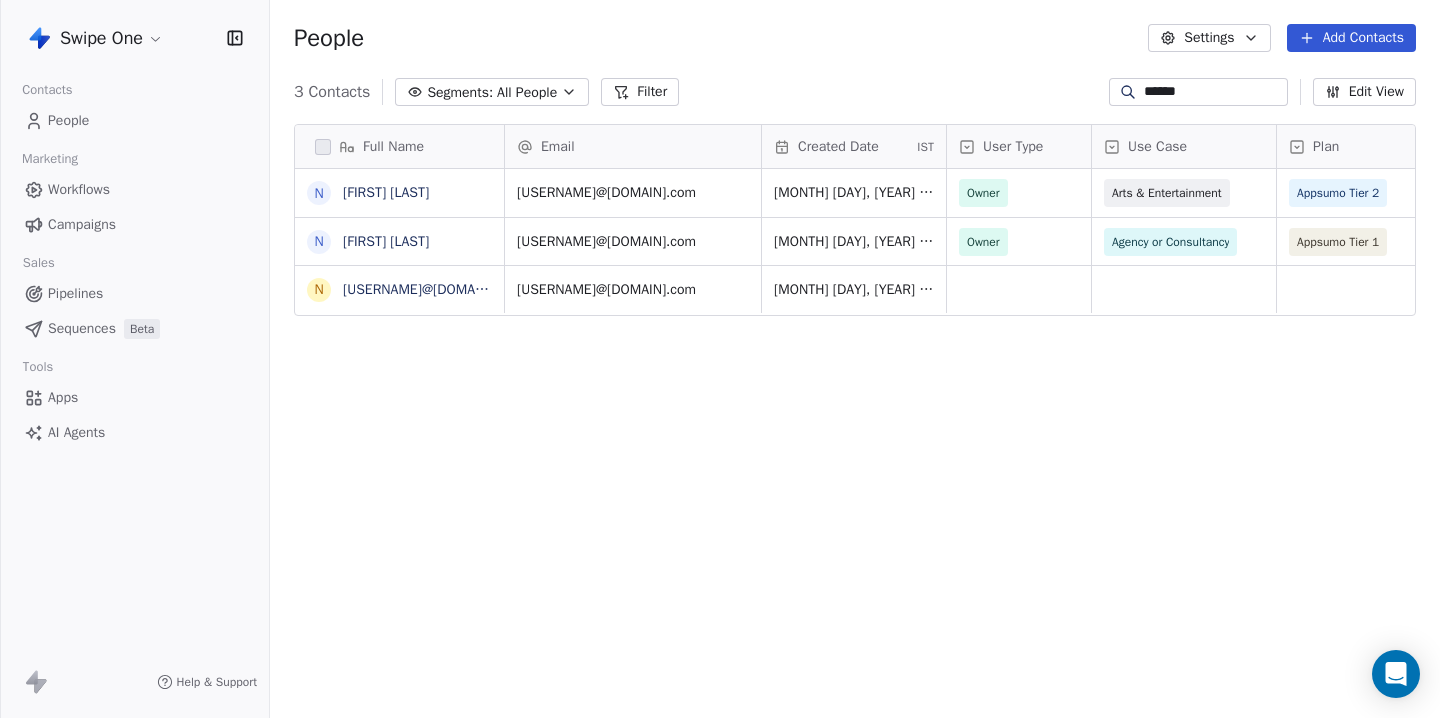 scroll, scrollTop: 1, scrollLeft: 1, axis: both 